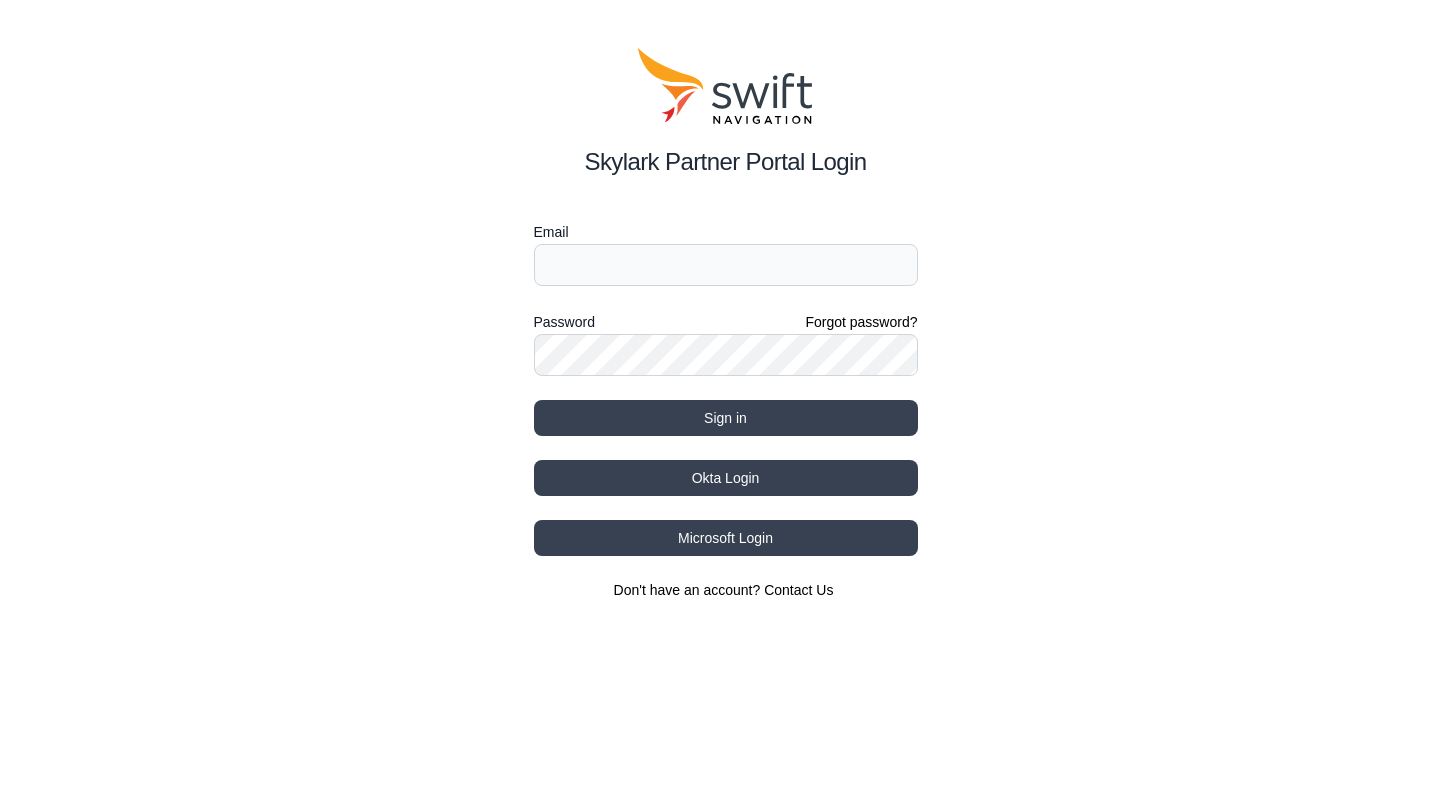 scroll, scrollTop: 0, scrollLeft: 0, axis: both 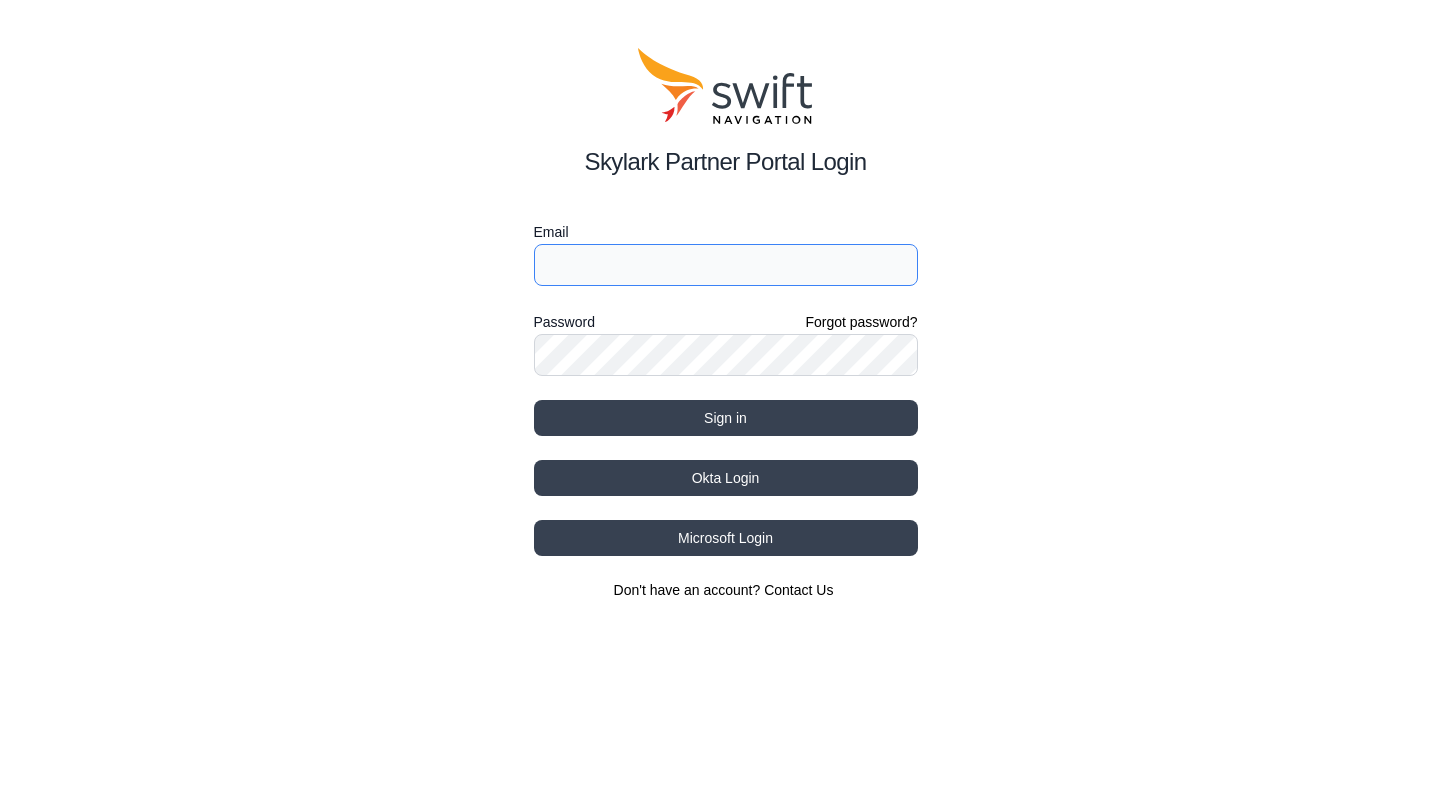 click on "Email" at bounding box center (726, 265) 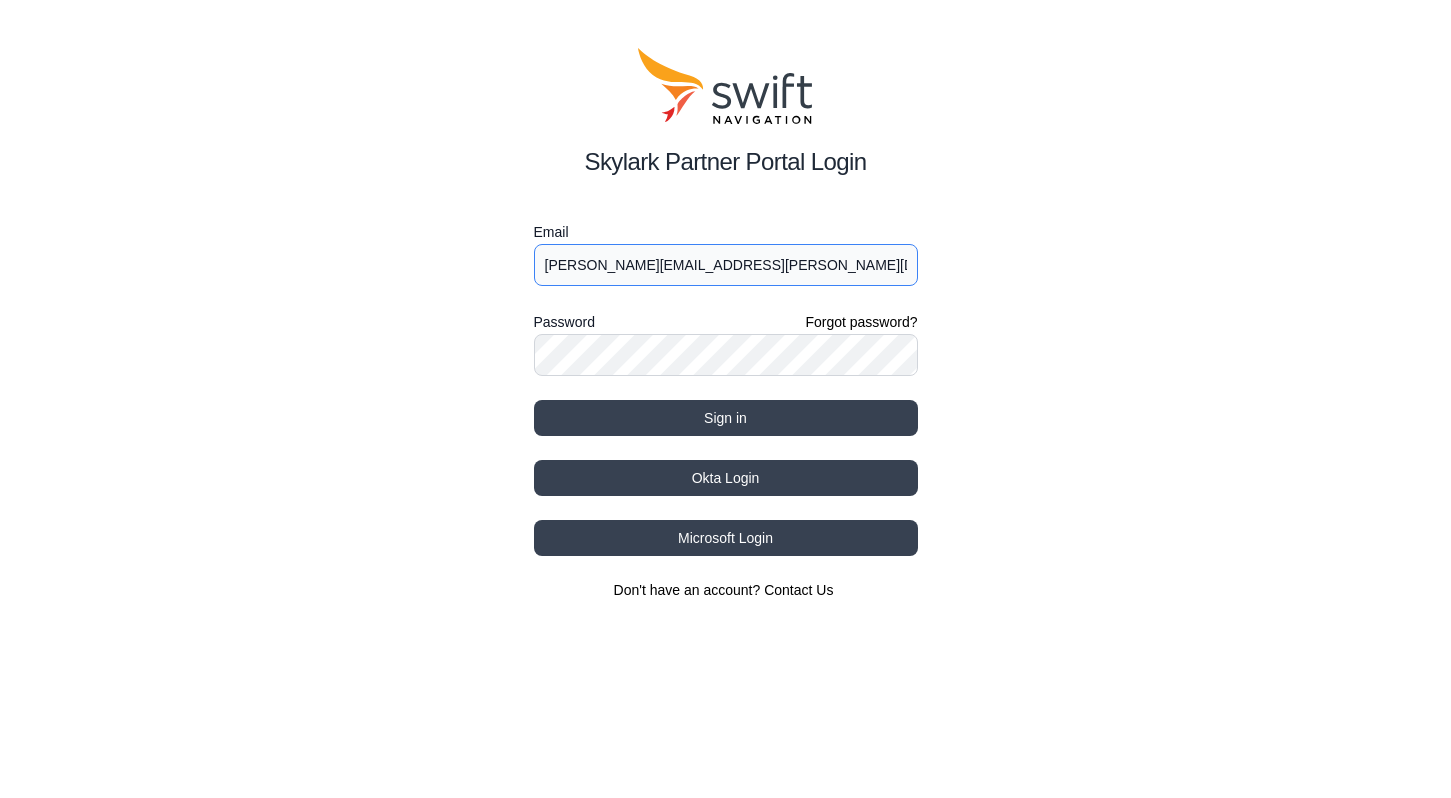 type on "[PERSON_NAME][EMAIL_ADDRESS][PERSON_NAME][DOMAIN_NAME]" 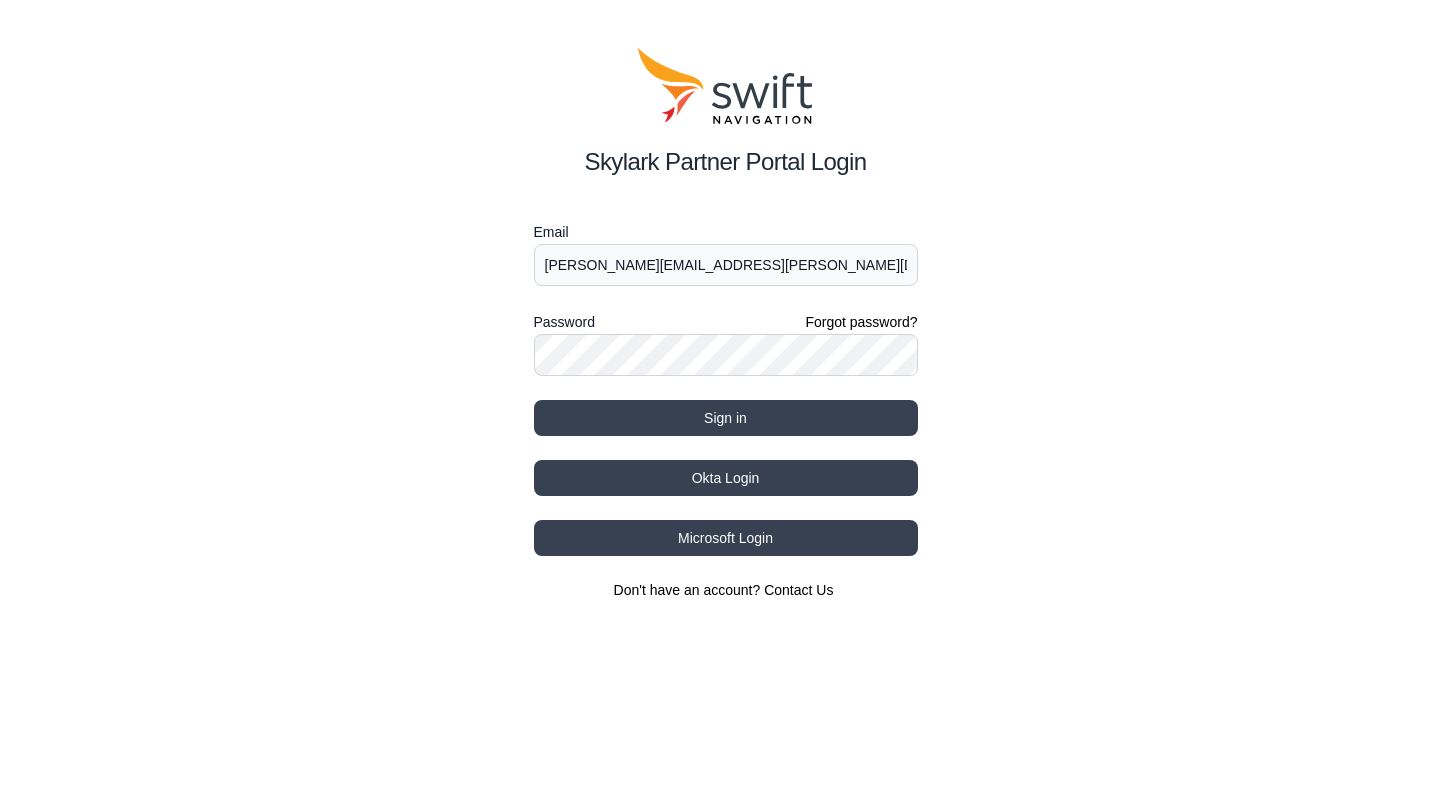 click on "Skylark Partner Portal Login Email [PERSON_NAME][EMAIL_ADDRESS][PERSON_NAME][DOMAIN_NAME] Password Forgot password? Sign in Okta Login Microsoft Login Don't have an account?   Contact Us" at bounding box center (725, 324) 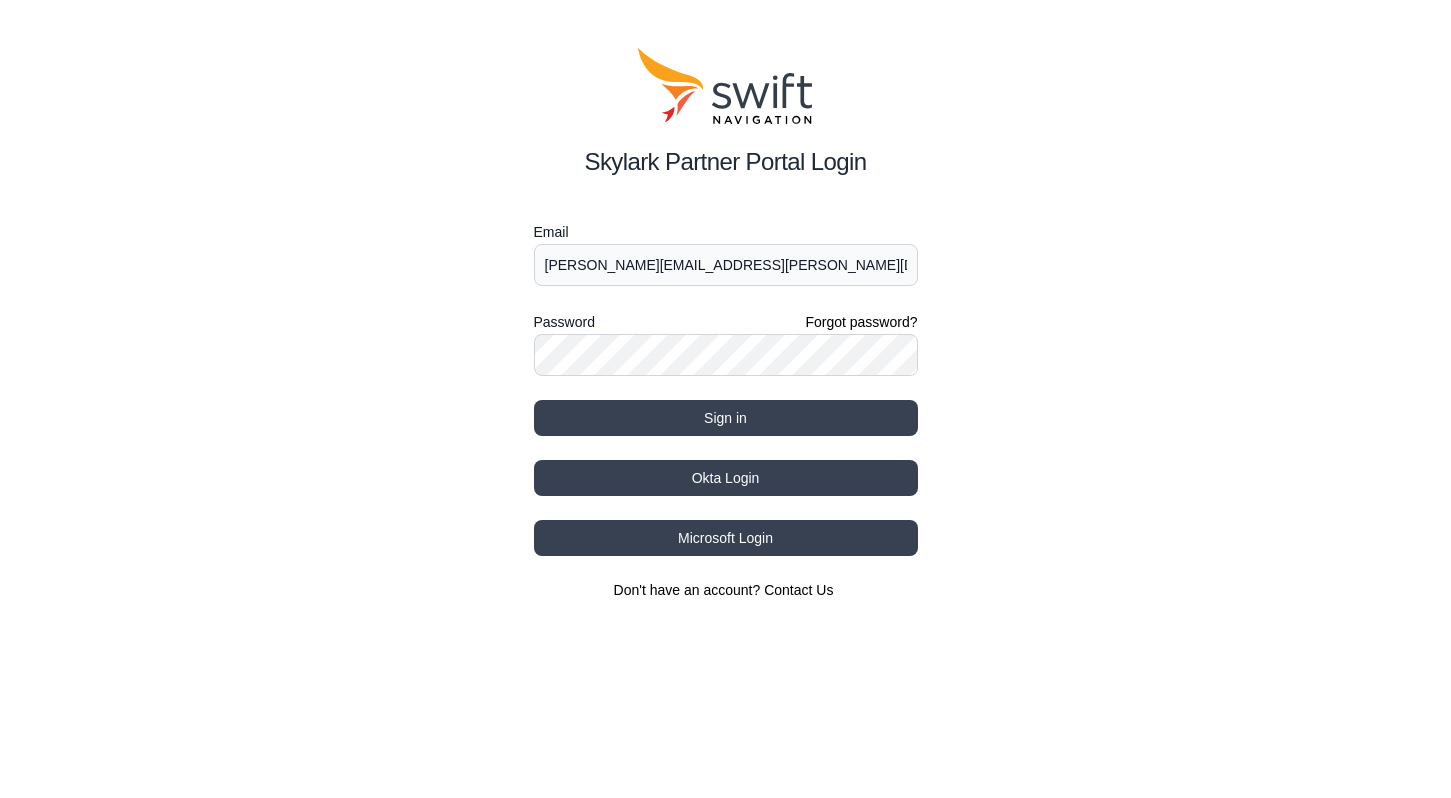 click on "Skylark Partner Portal Login Email [PERSON_NAME][EMAIL_ADDRESS][PERSON_NAME][DOMAIN_NAME] Password Forgot password? Sign in Okta Login Microsoft Login Don't have an account?   Contact Us" at bounding box center (725, 324) 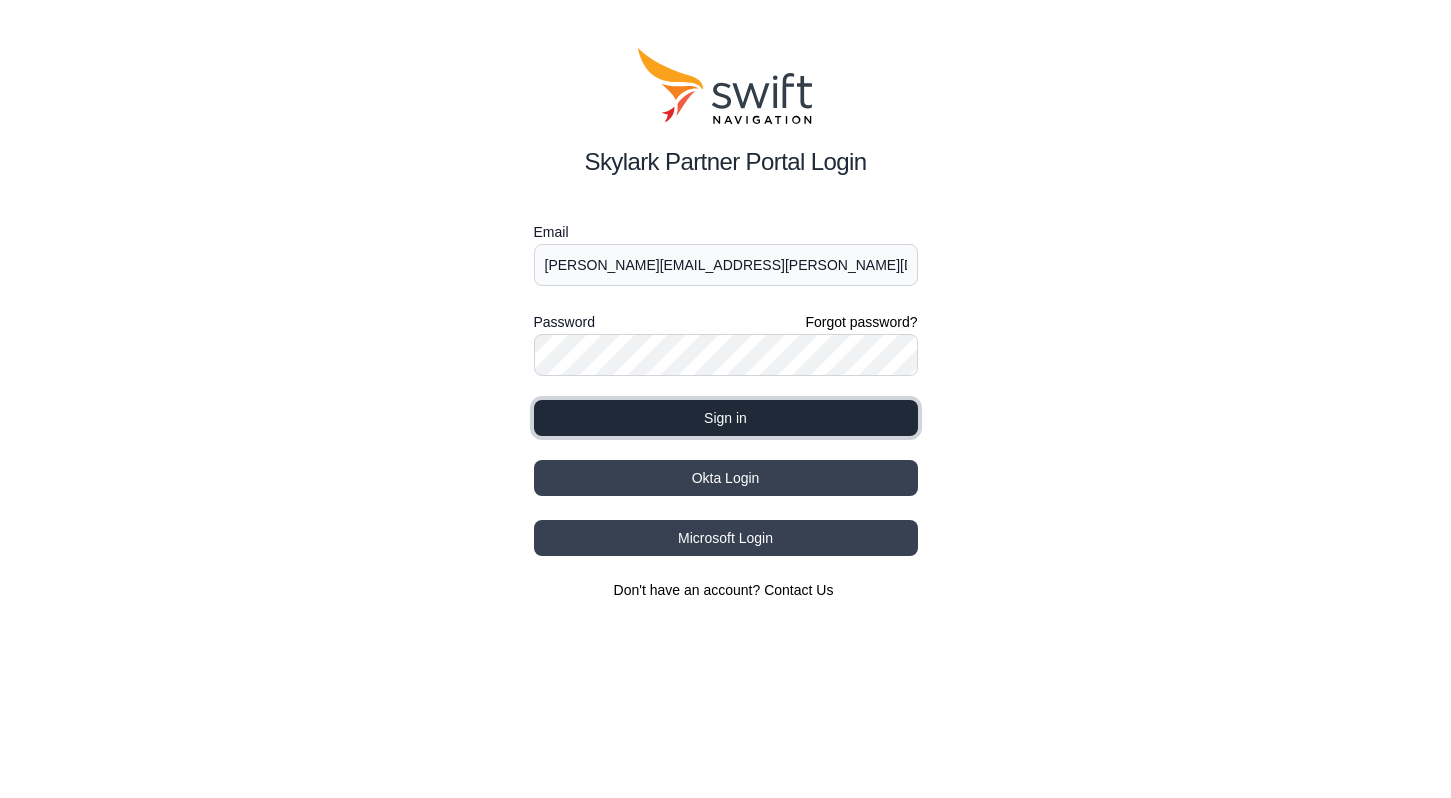 click on "Sign in" at bounding box center (726, 418) 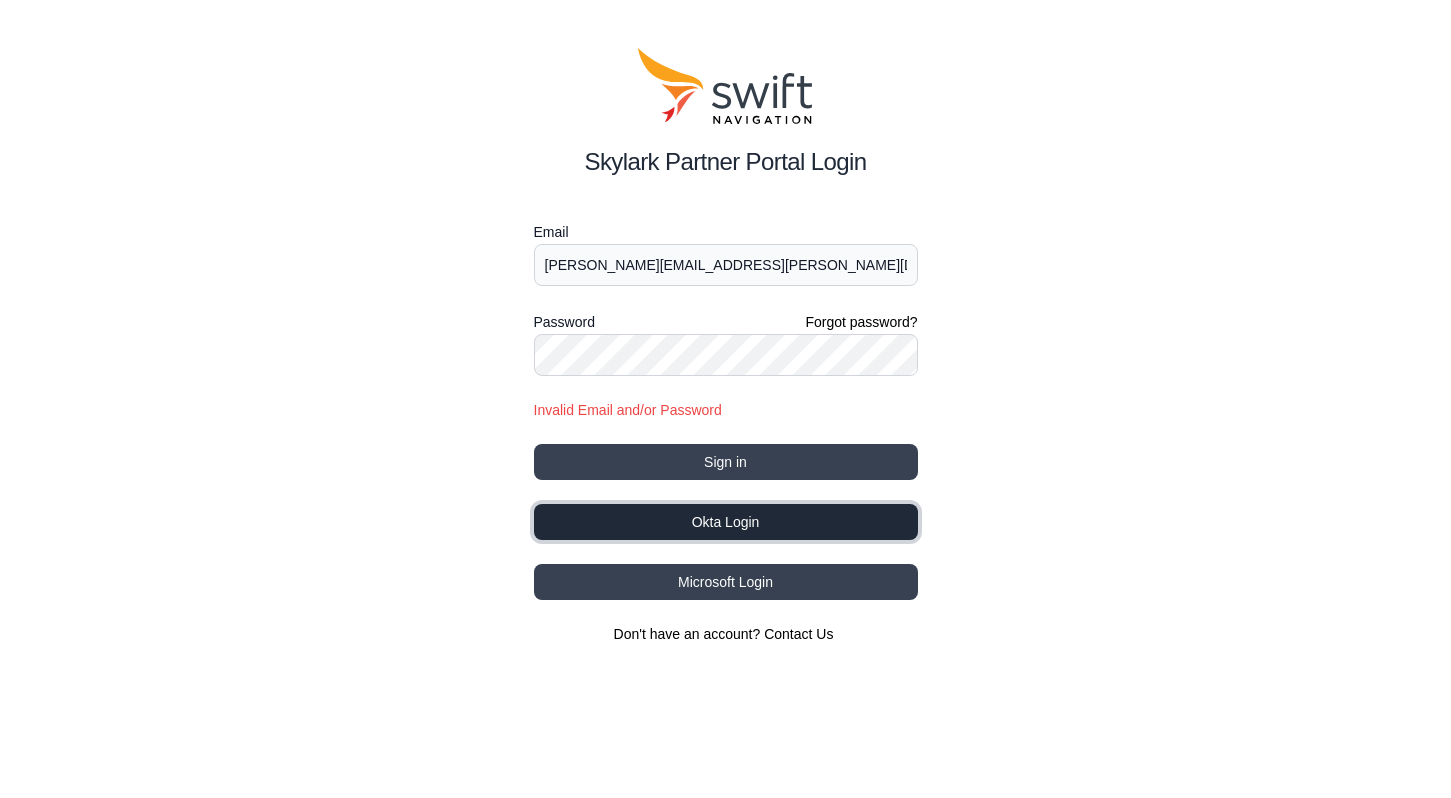 click on "Okta Login" at bounding box center (726, 522) 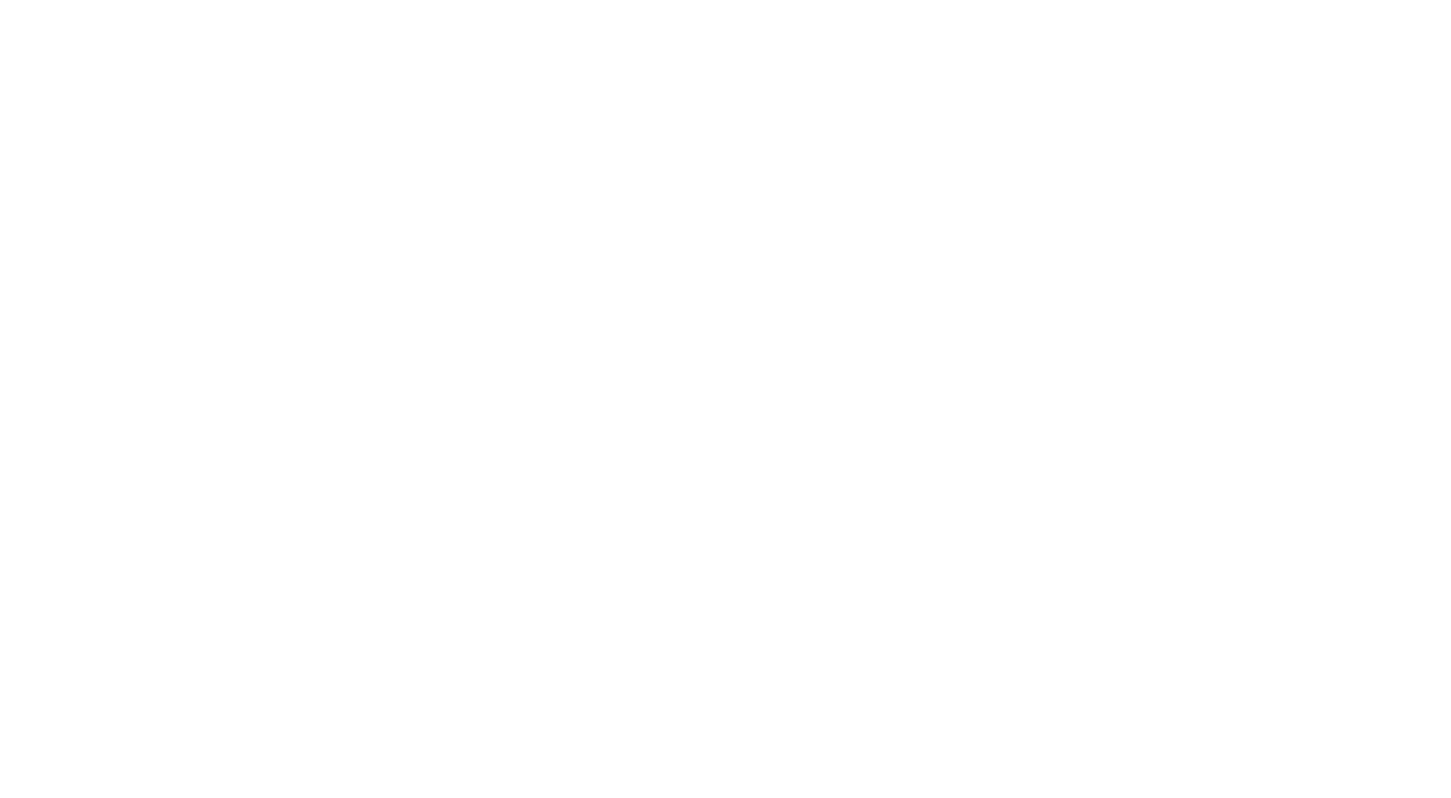 scroll, scrollTop: 0, scrollLeft: 0, axis: both 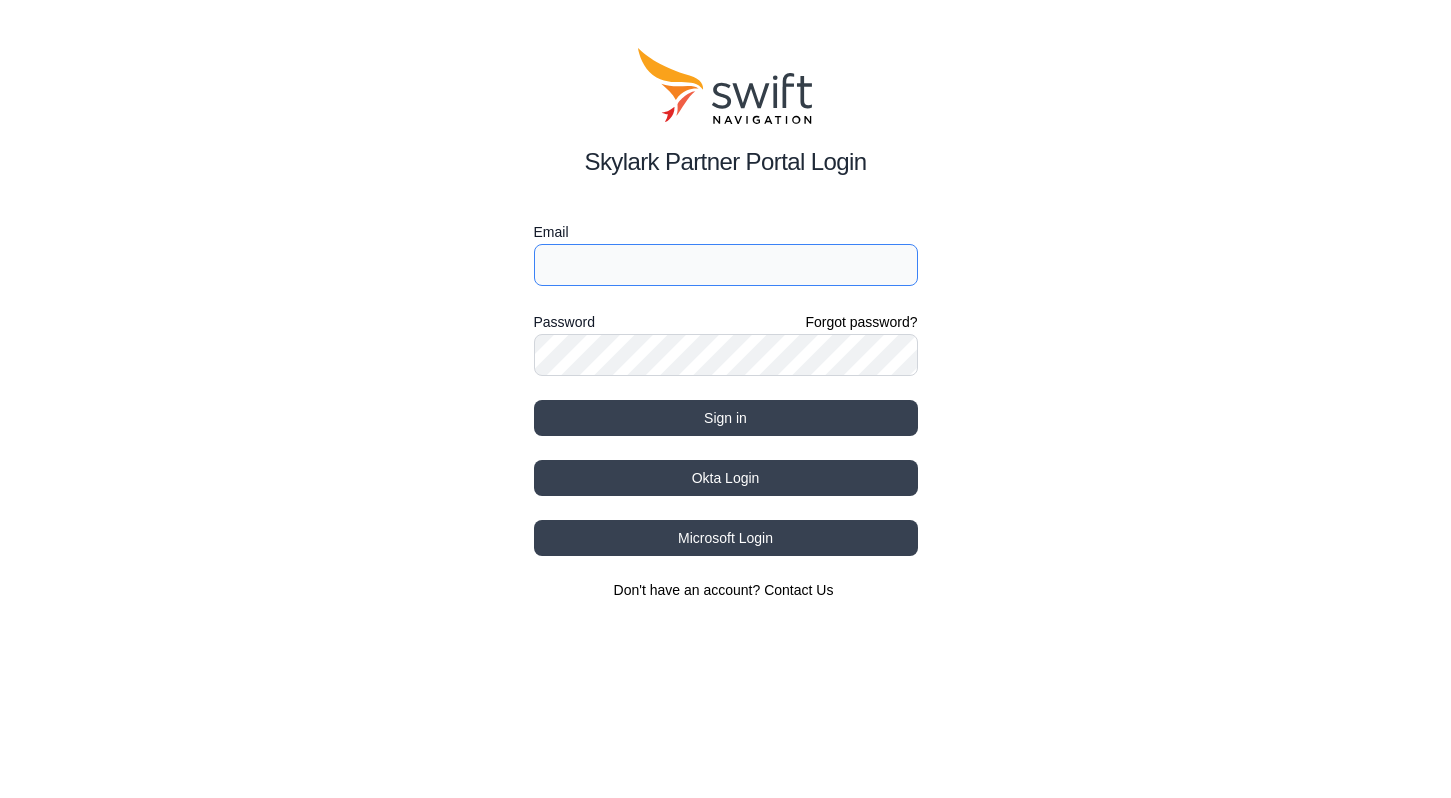 click on "Email" at bounding box center (726, 265) 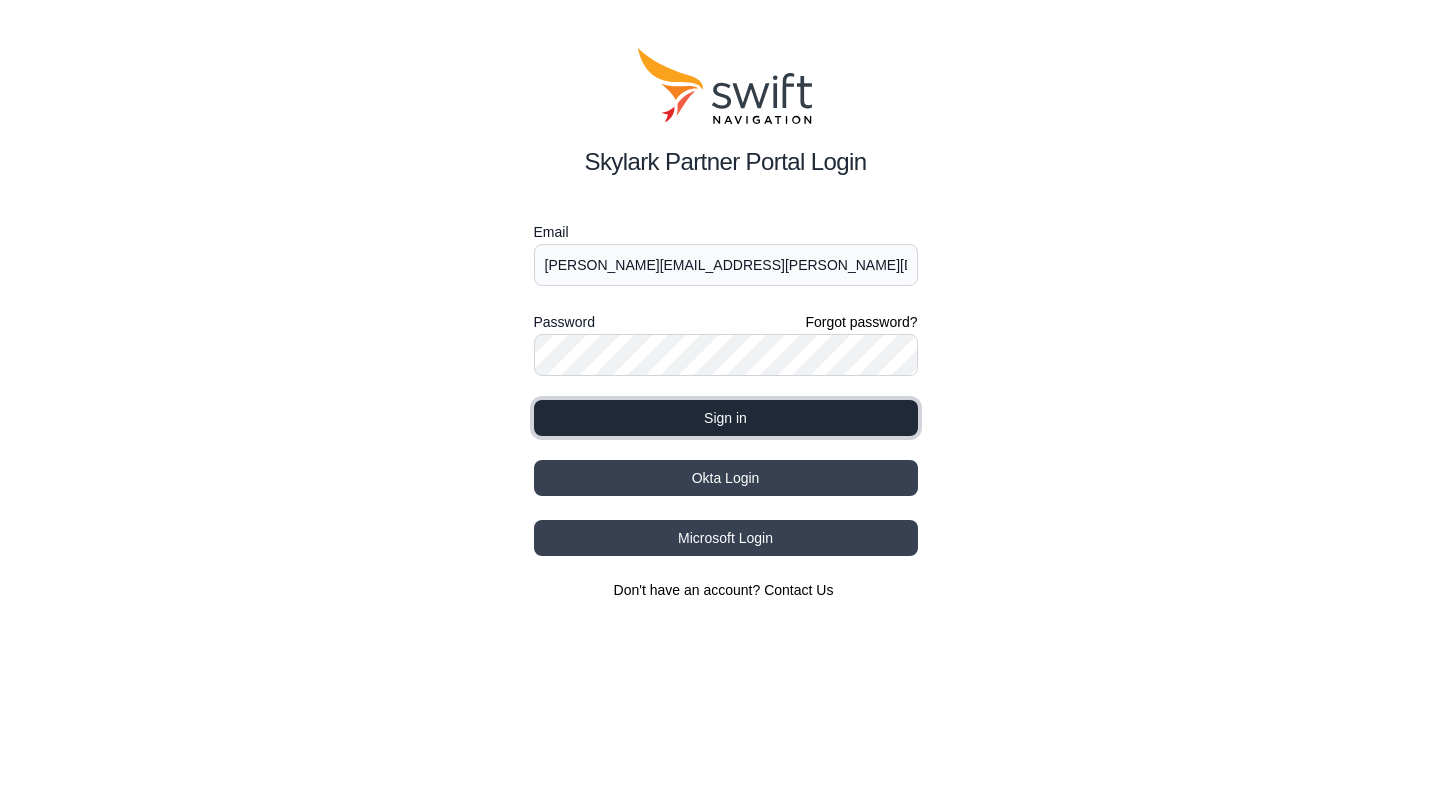 click on "Sign in" at bounding box center [726, 418] 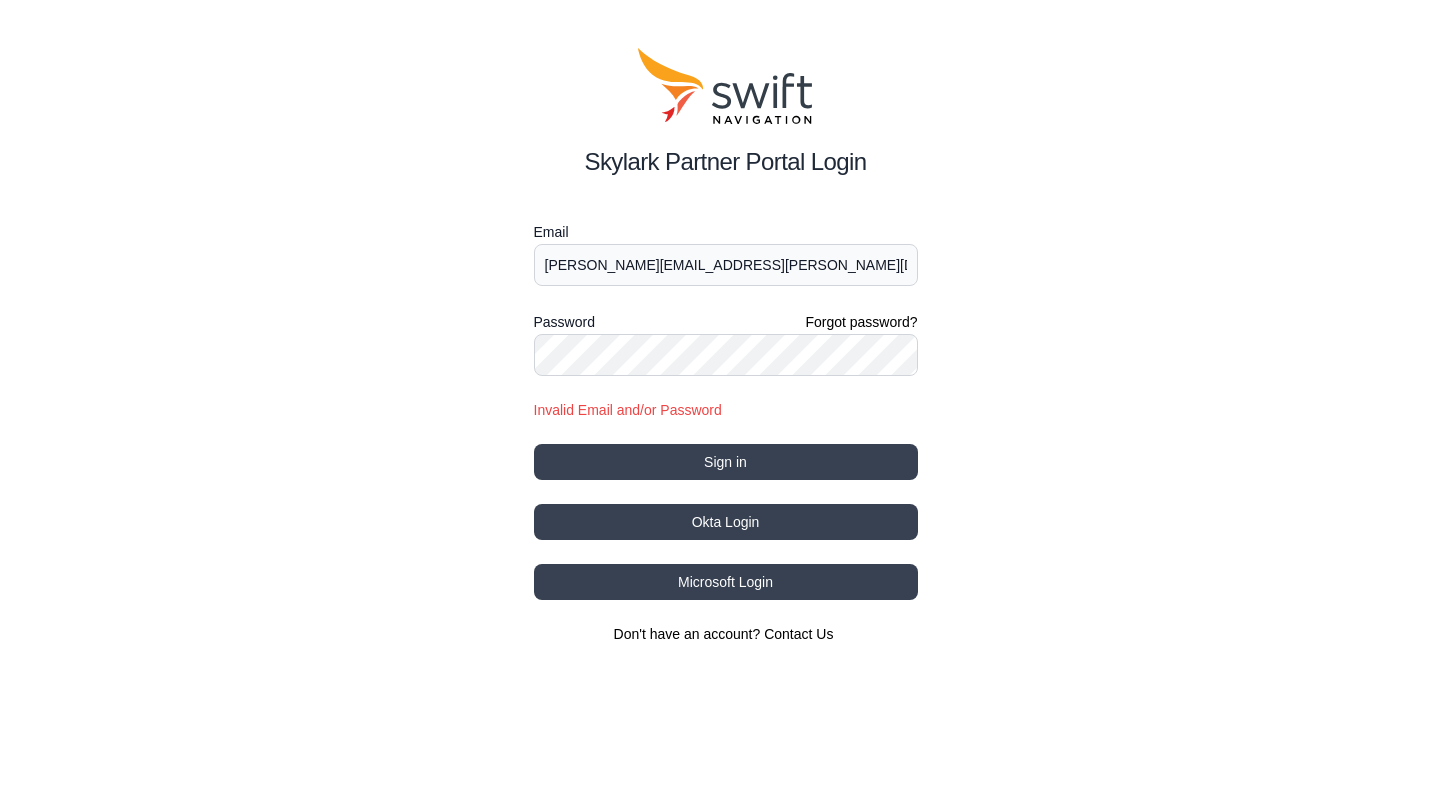 click on "Skylark Partner Portal Login Email warren.hewerdine@swift-nav.com Password Forgot password? Invalid Email and/or Password Sign in Okta Login Microsoft Login Don't have an account?   Contact Us" at bounding box center [725, 346] 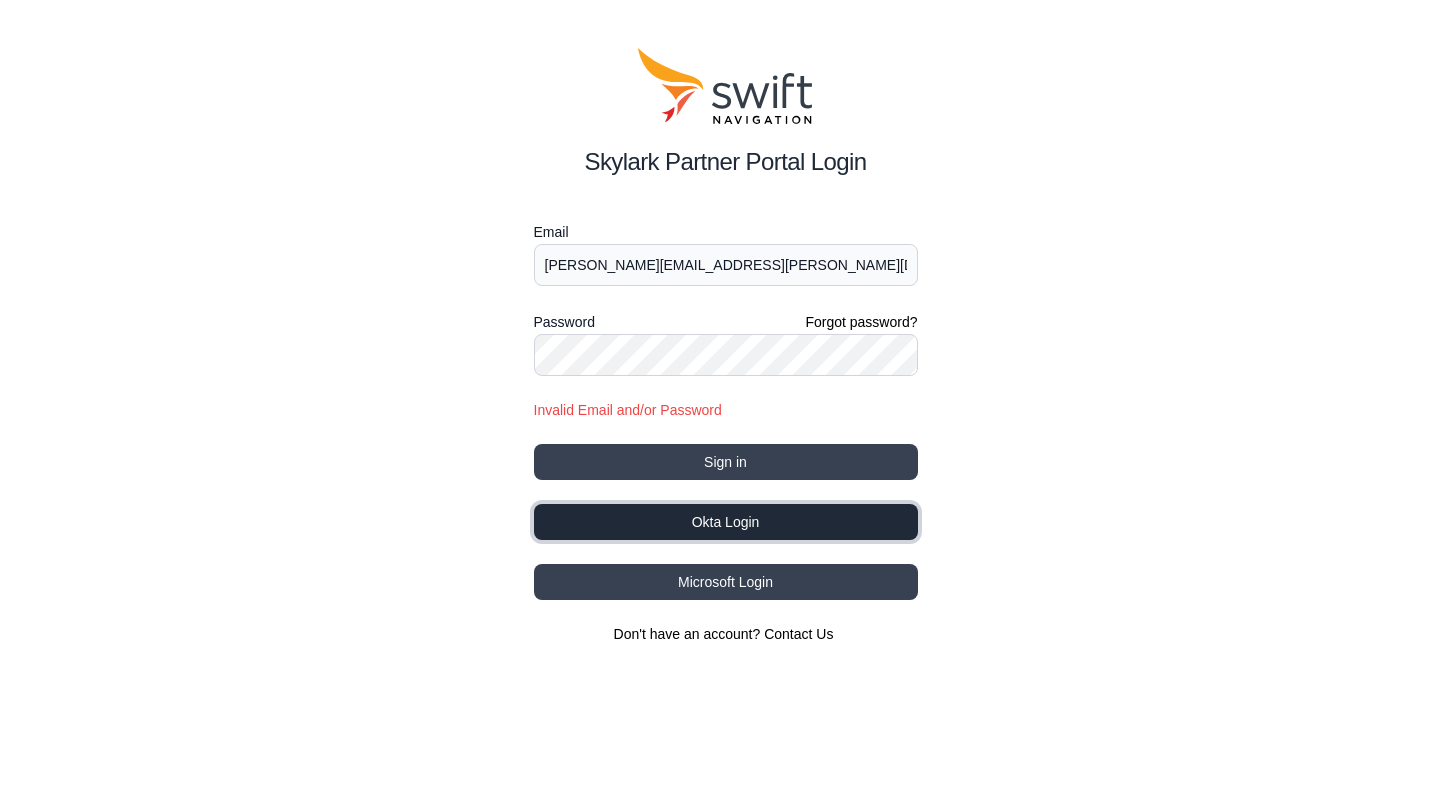 click on "Okta Login" at bounding box center [726, 522] 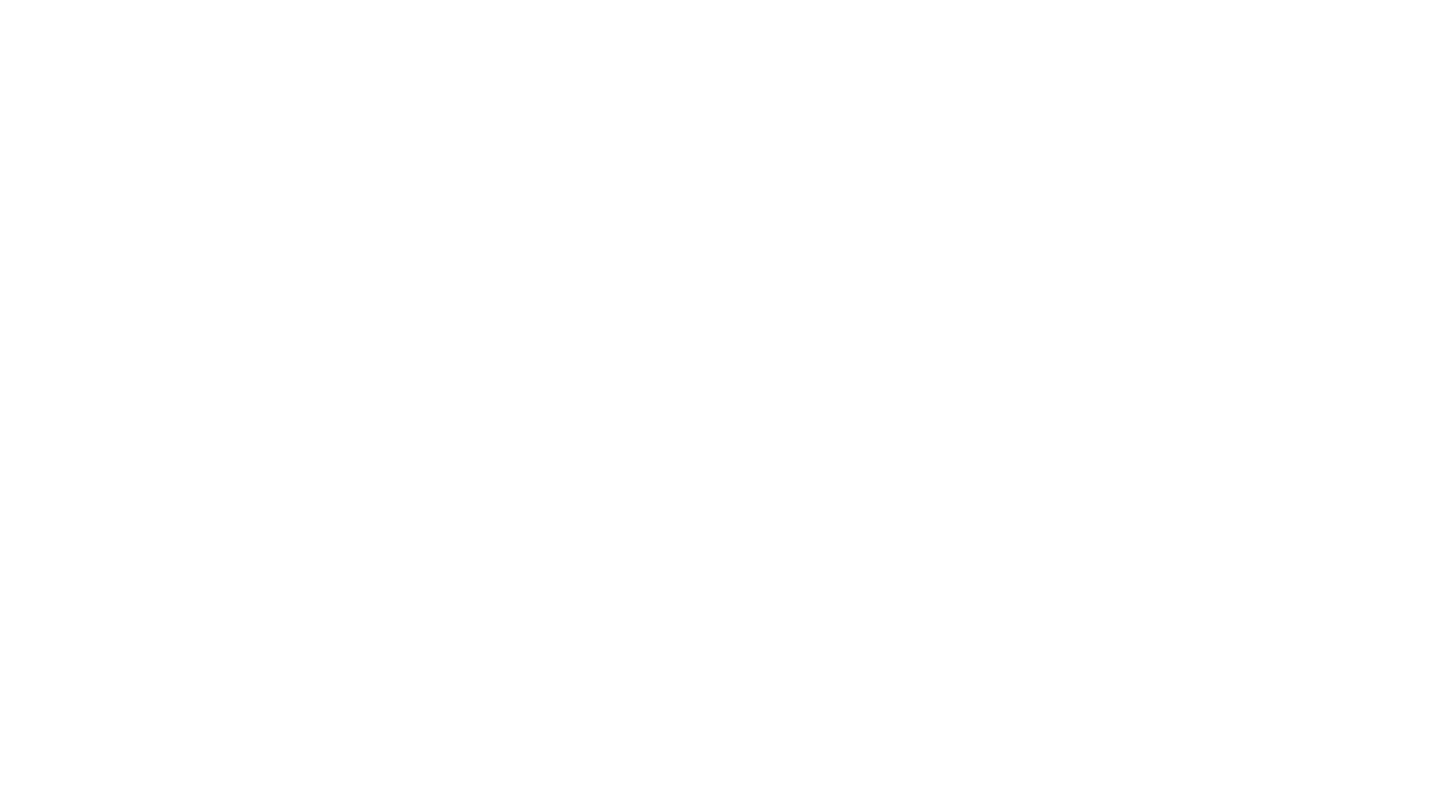 scroll, scrollTop: 0, scrollLeft: 0, axis: both 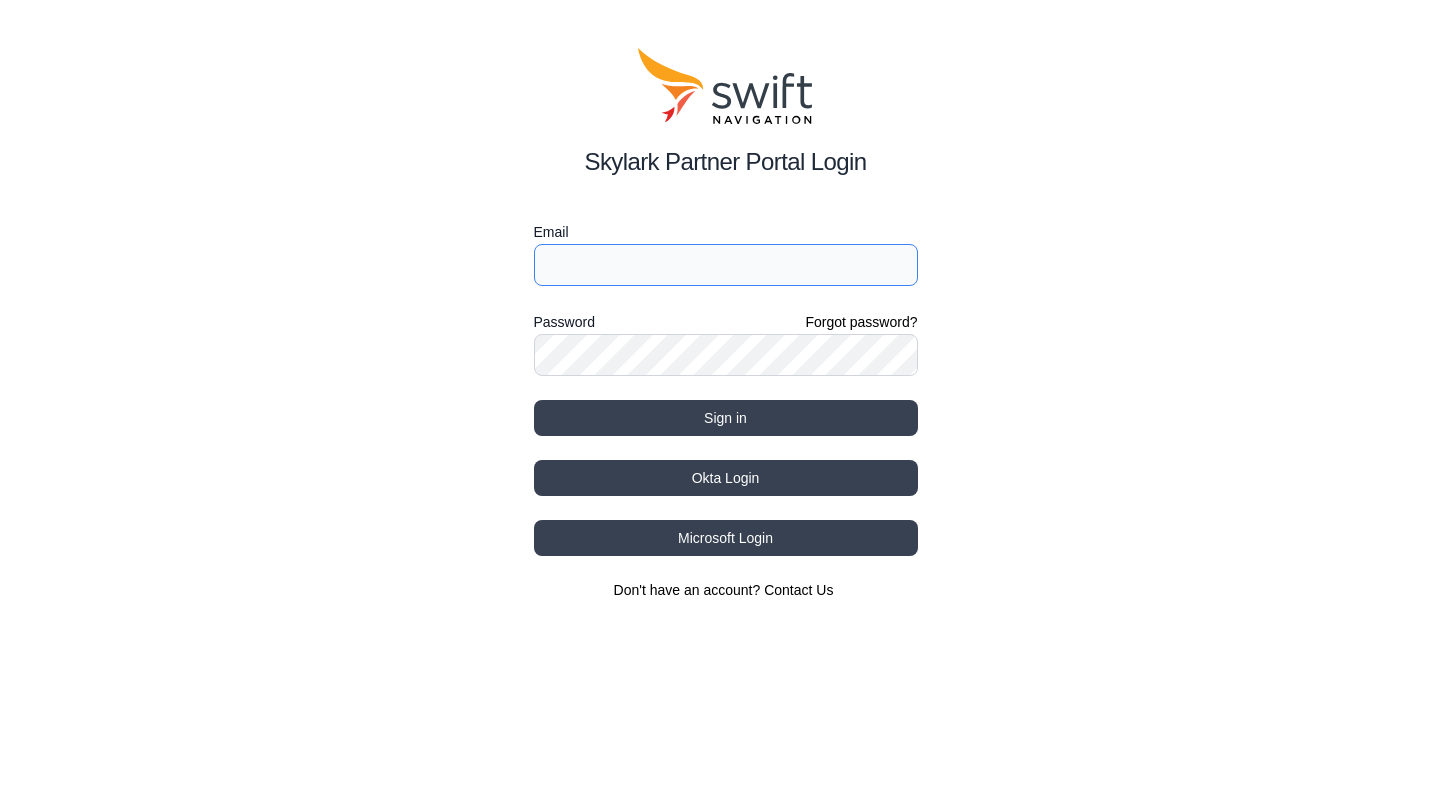 click on "Email" at bounding box center (726, 265) 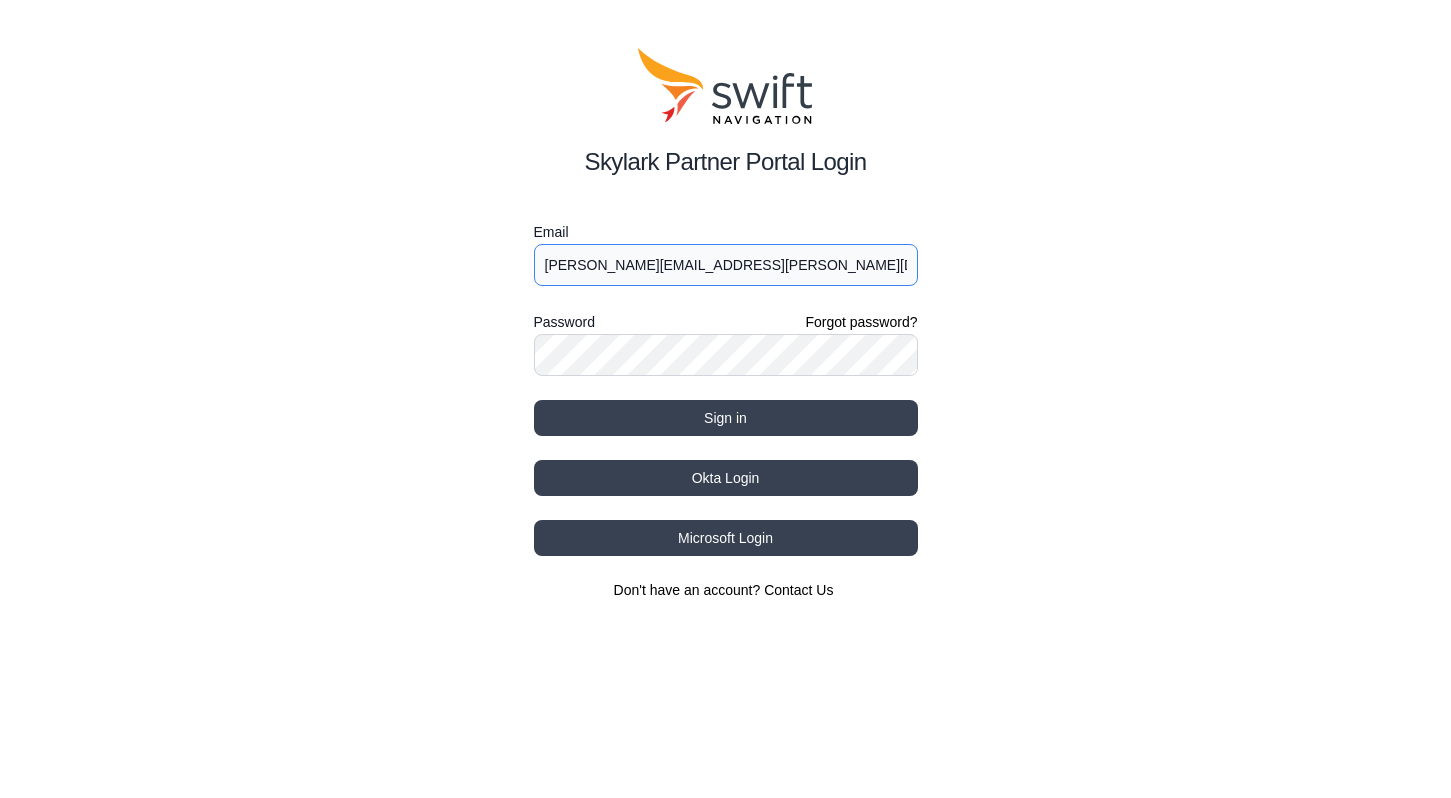 type on "[PERSON_NAME][EMAIL_ADDRESS][PERSON_NAME][DOMAIN_NAME]" 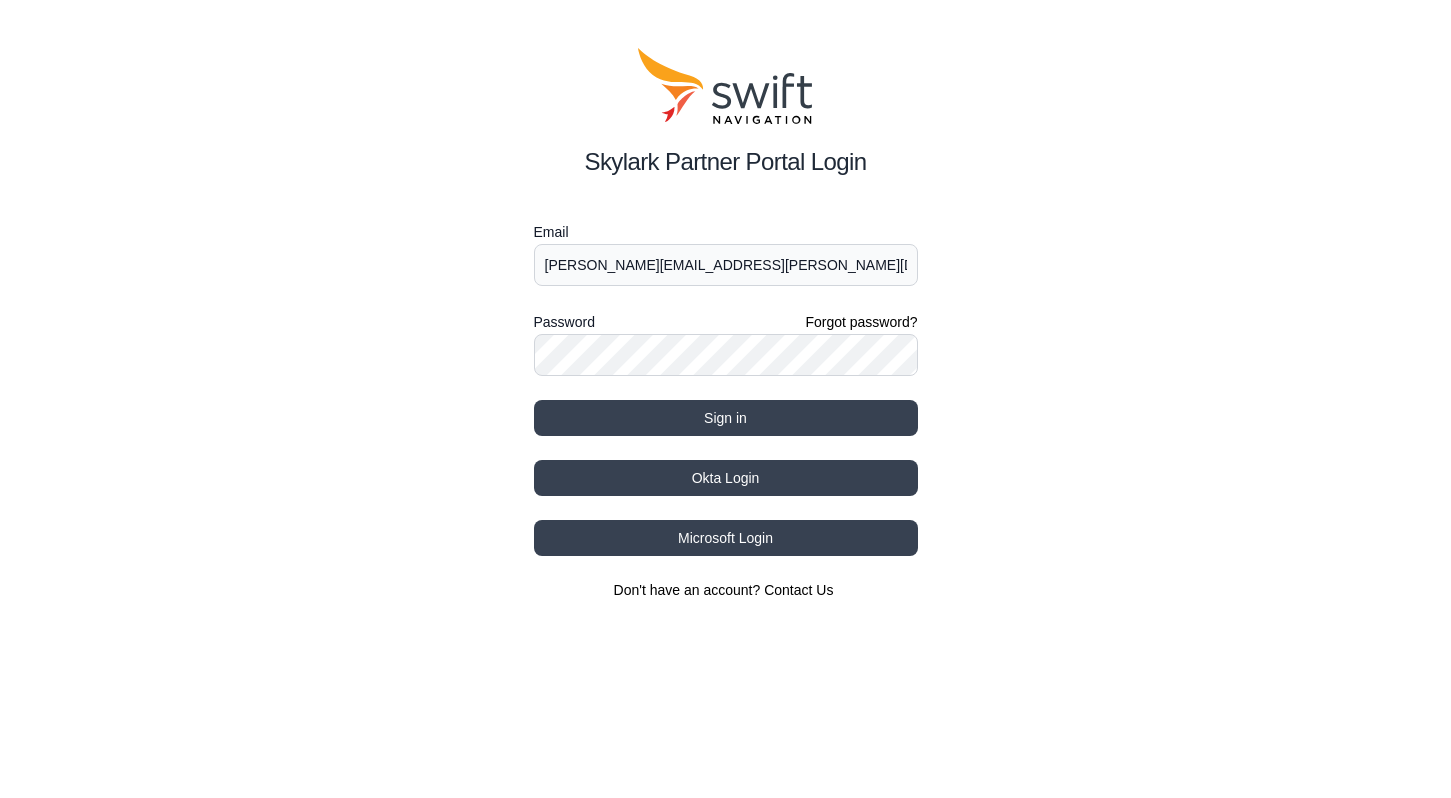 click on "Skylark Partner Portal Login Email warren.hewerdine@swift-nav.com Password Forgot password? Sign in Okta Login Microsoft Login Don't have an account?   Contact Us" at bounding box center [725, 324] 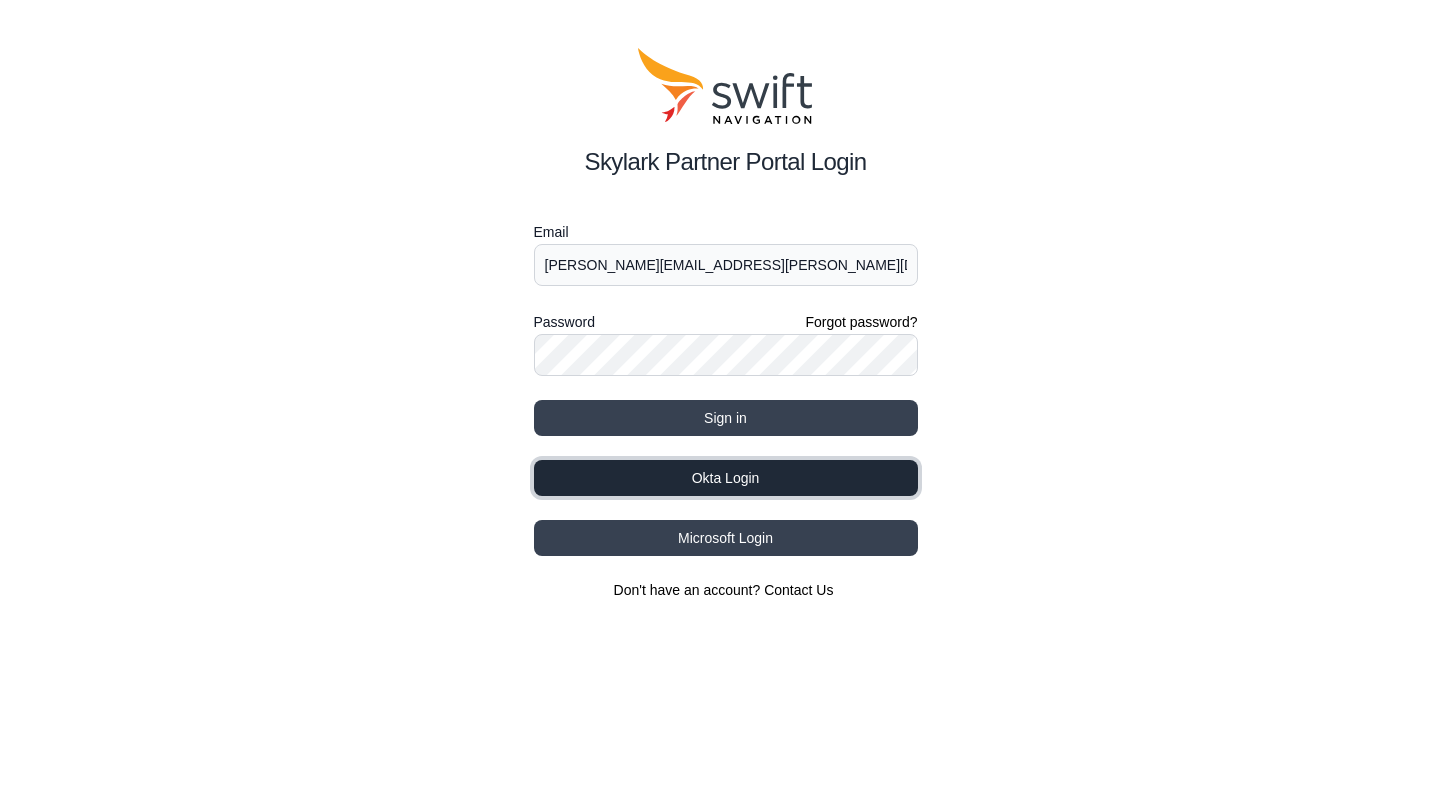 click on "Okta Login" at bounding box center (726, 478) 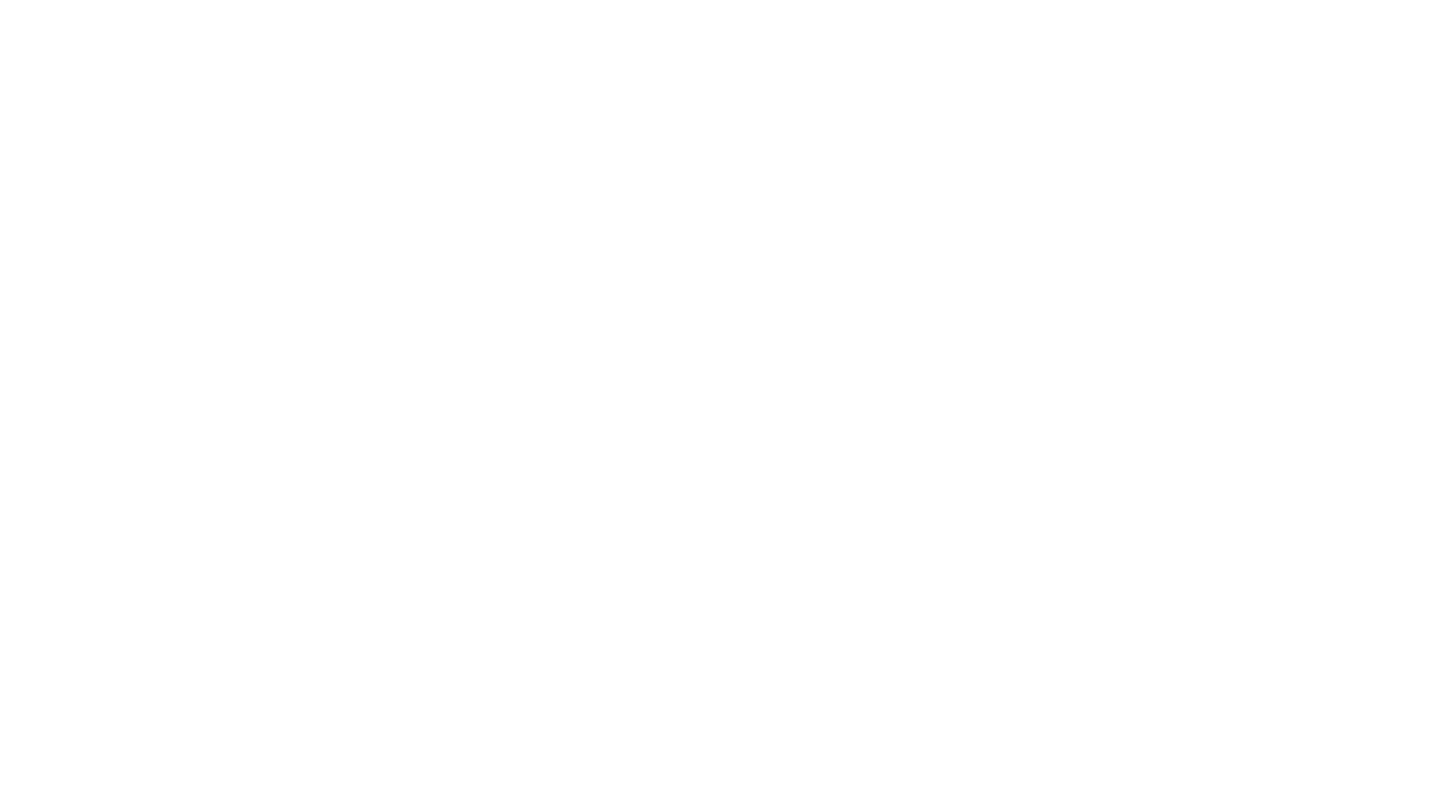 scroll, scrollTop: 0, scrollLeft: 0, axis: both 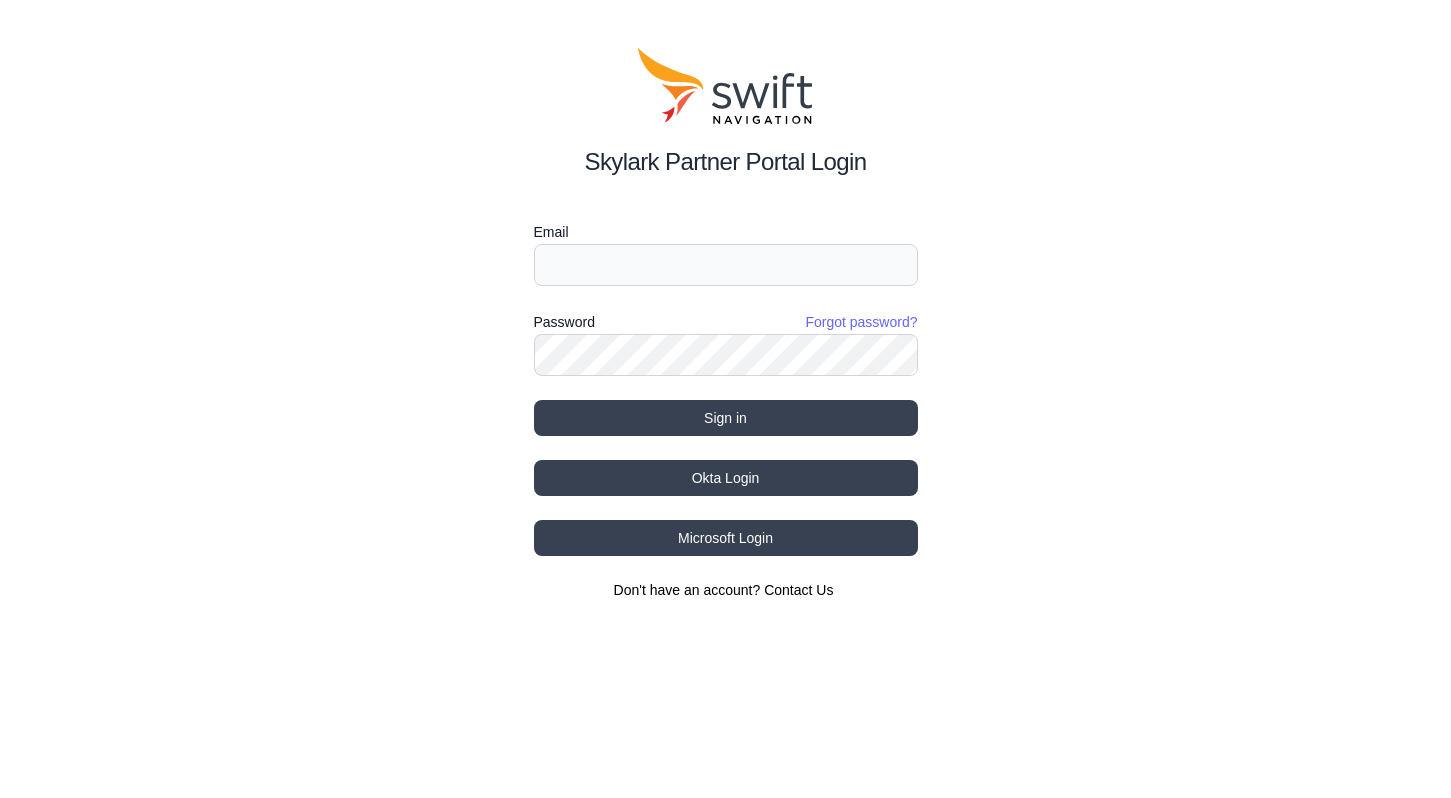 click on "Forgot password?" at bounding box center (861, 322) 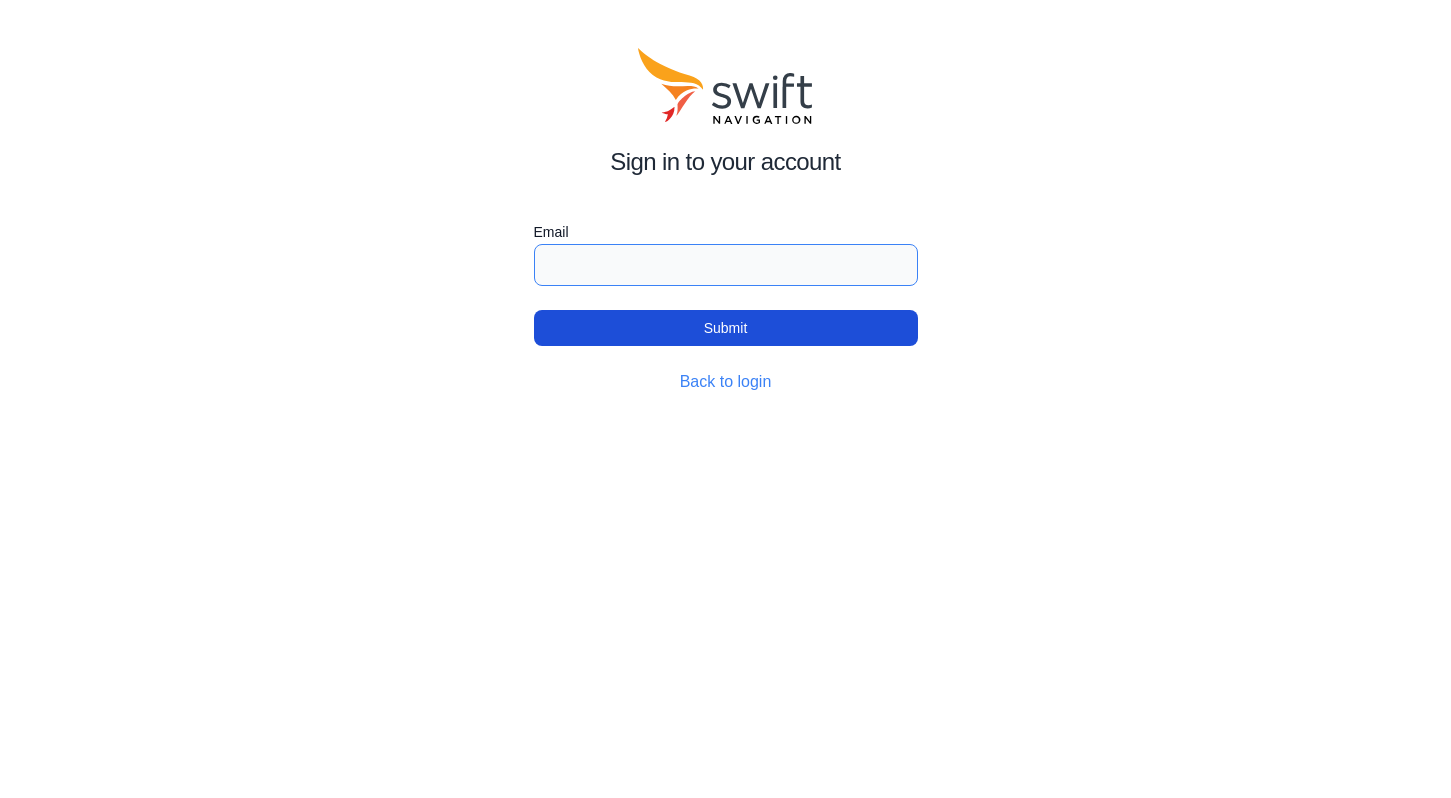 click on "Email" at bounding box center [726, 265] 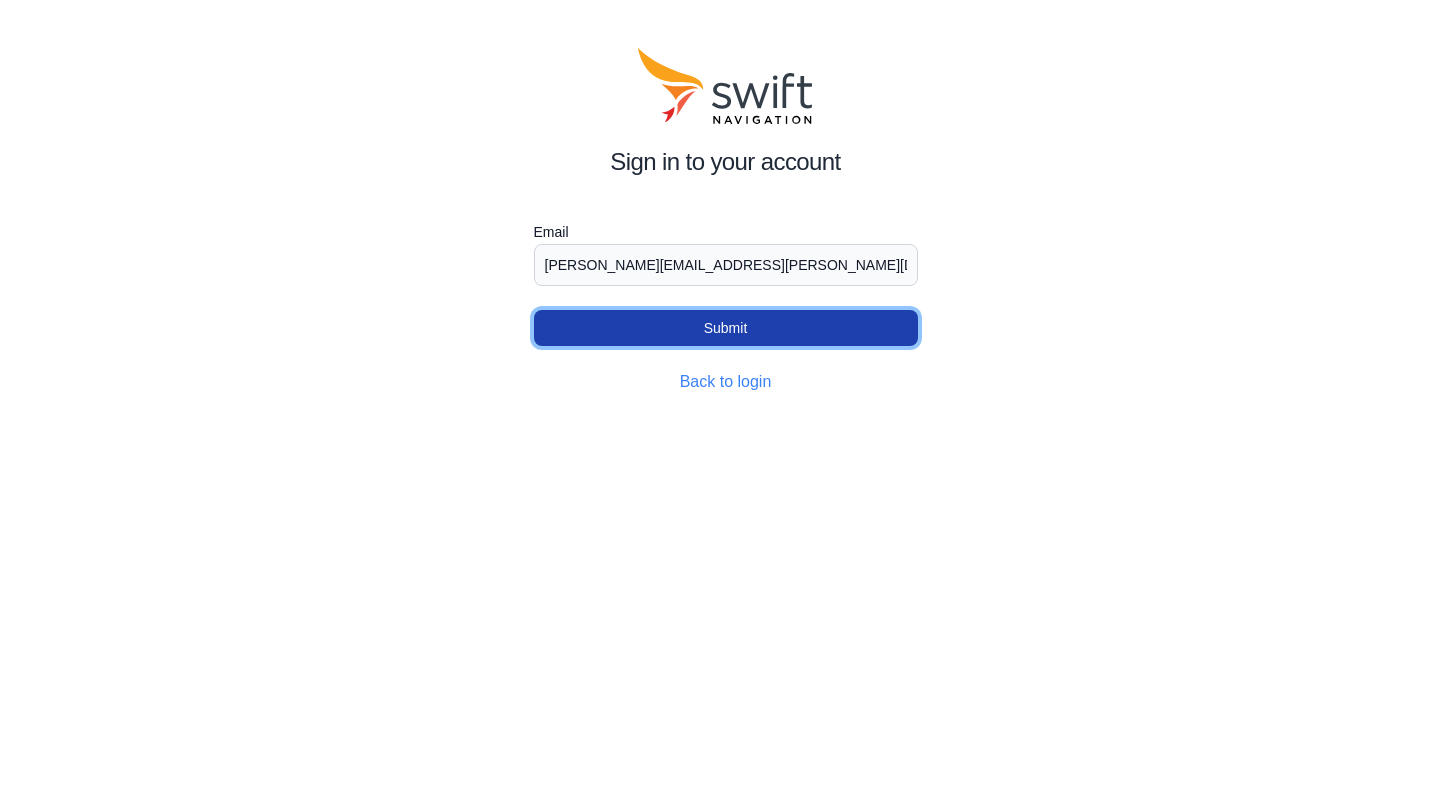 click on "Submit" at bounding box center (726, 328) 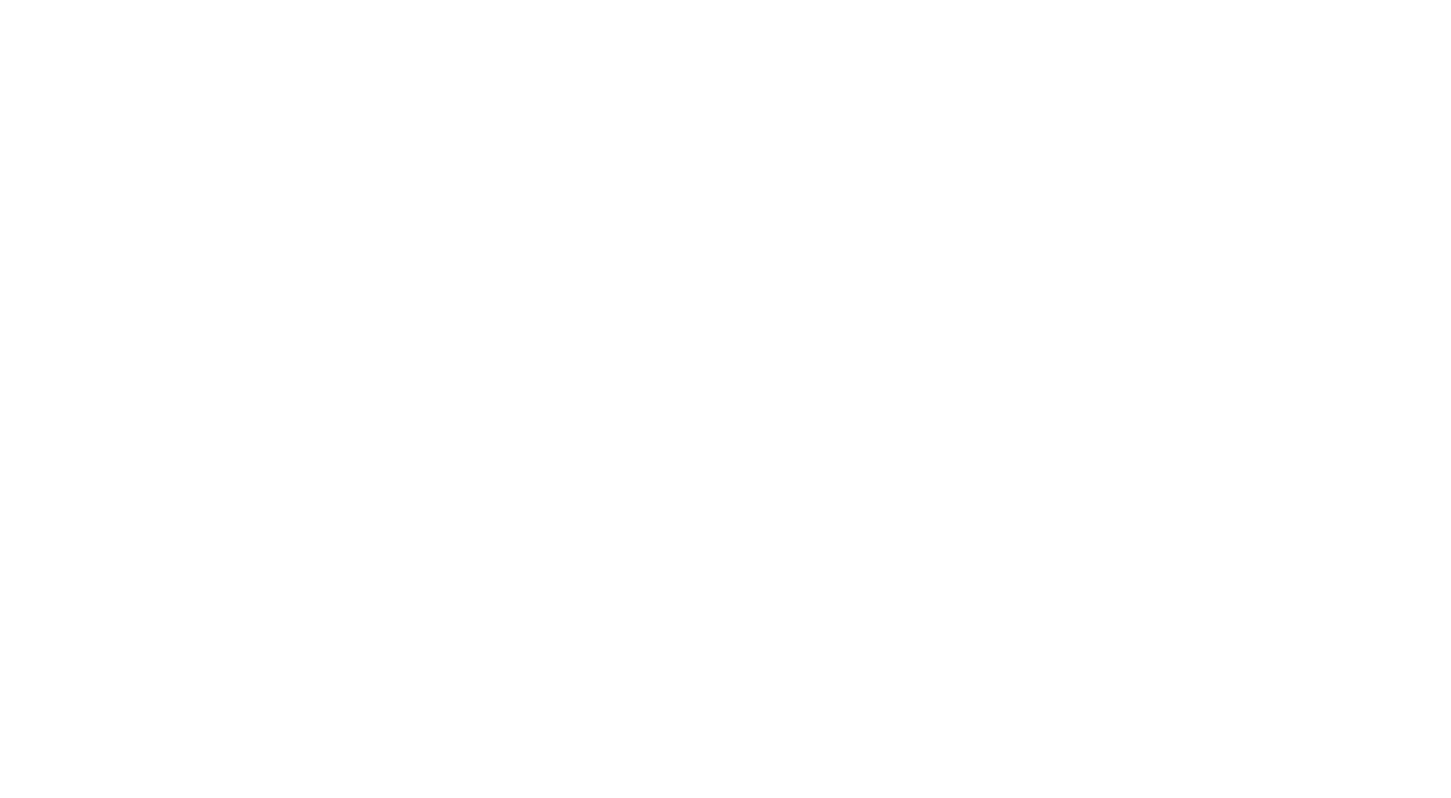 scroll, scrollTop: 0, scrollLeft: 0, axis: both 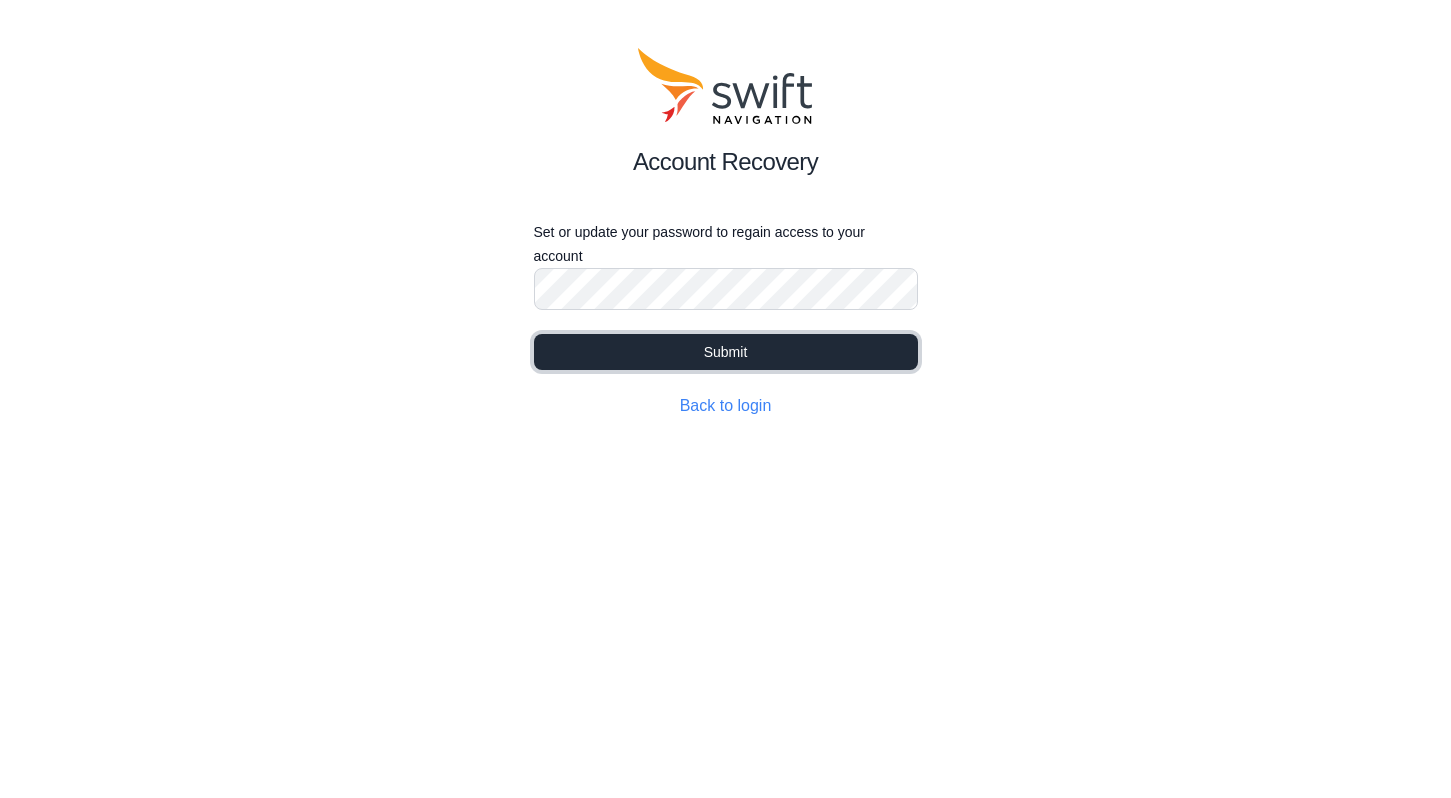 click on "Submit" at bounding box center (726, 352) 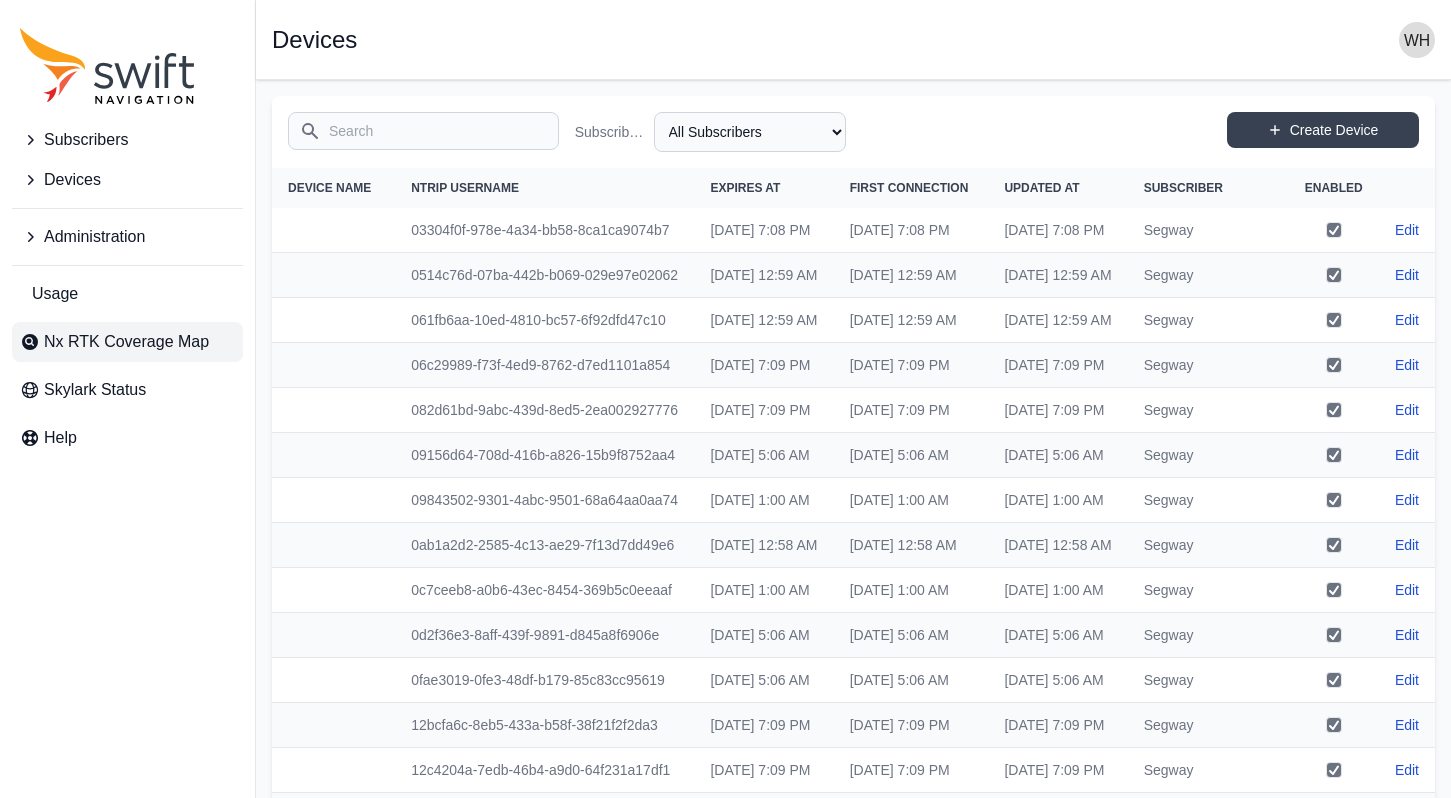 click on "Nx RTK Coverage Map" at bounding box center [126, 342] 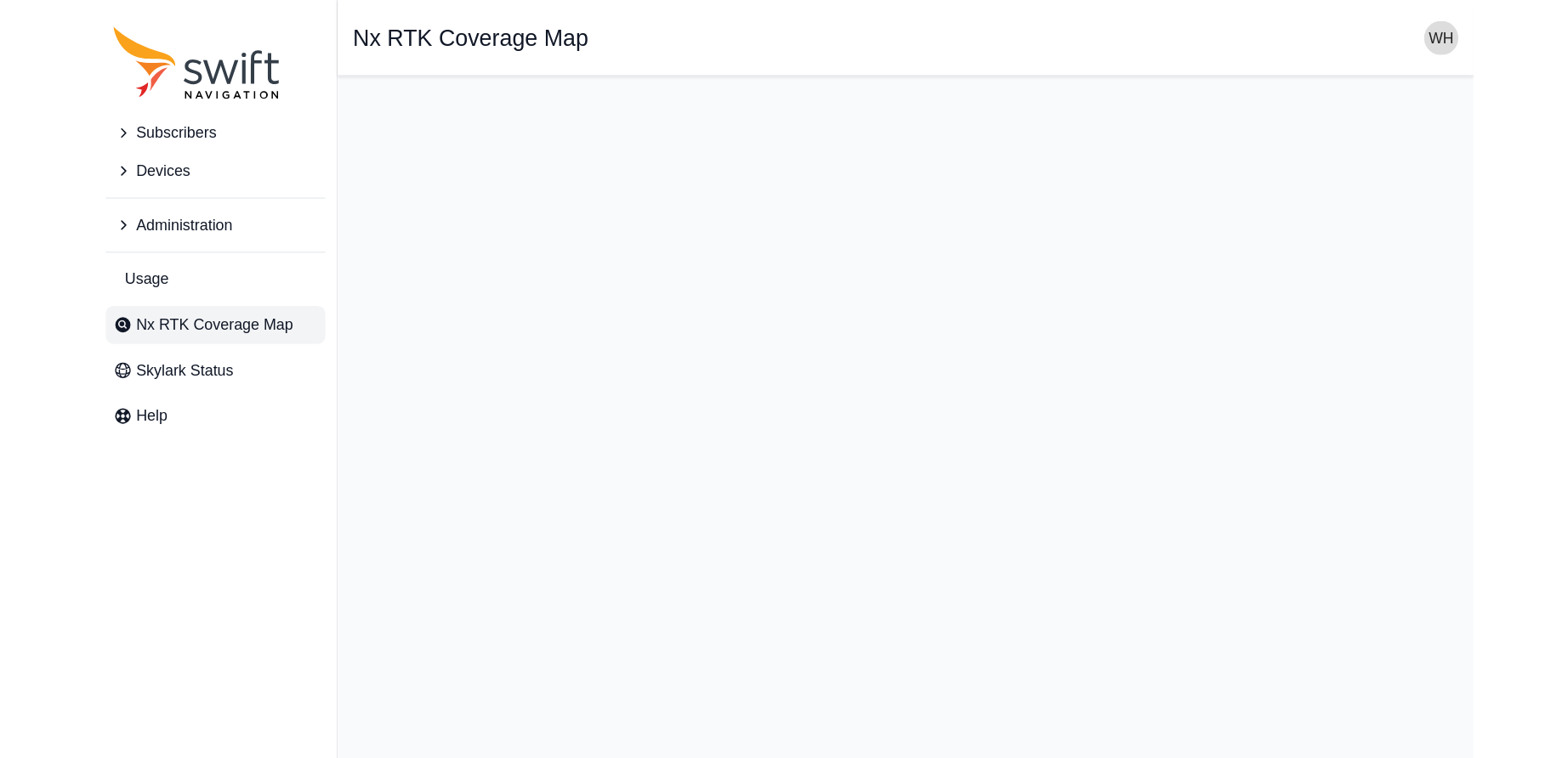 scroll, scrollTop: 0, scrollLeft: 0, axis: both 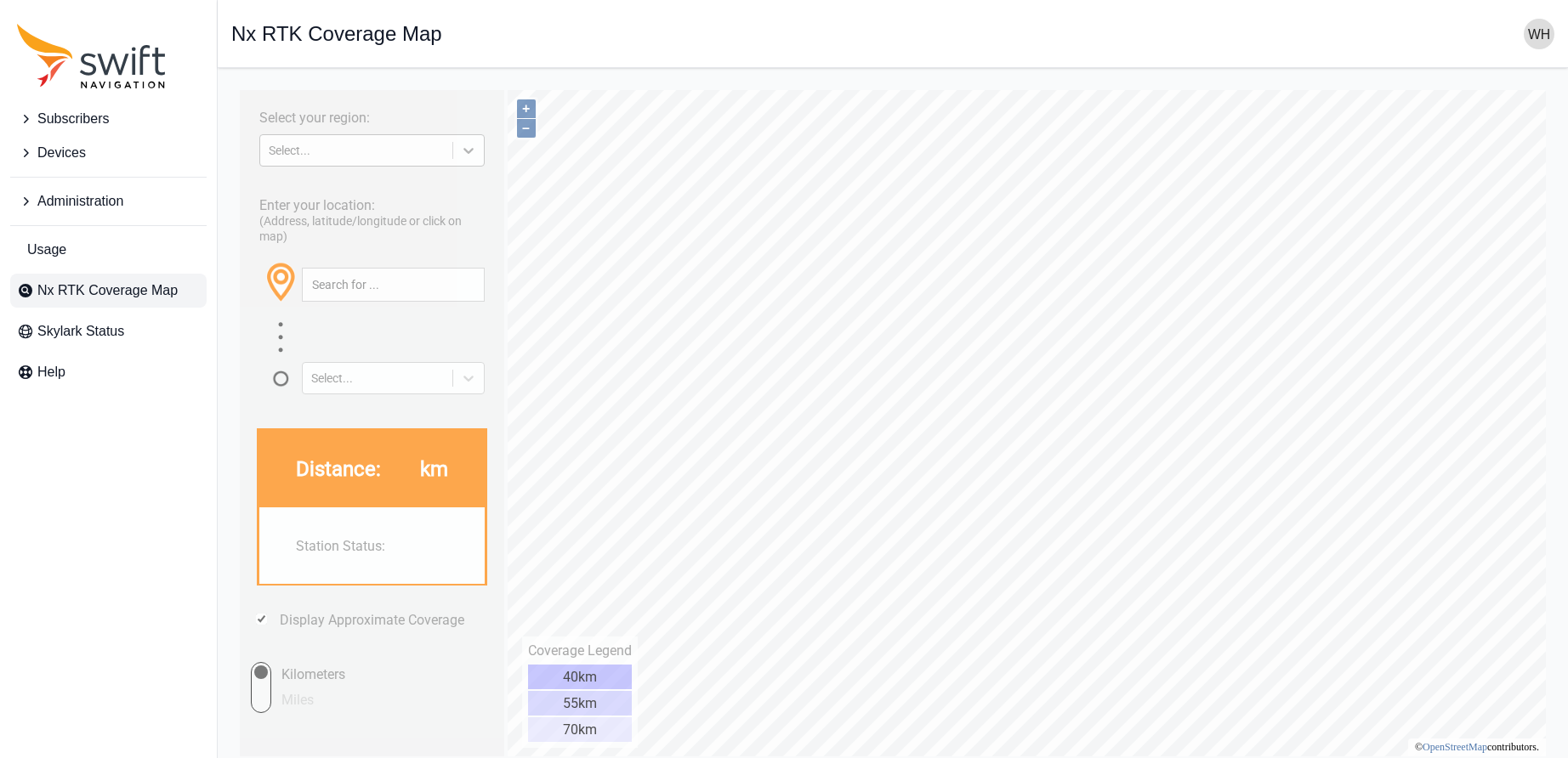 click at bounding box center (469, 150) 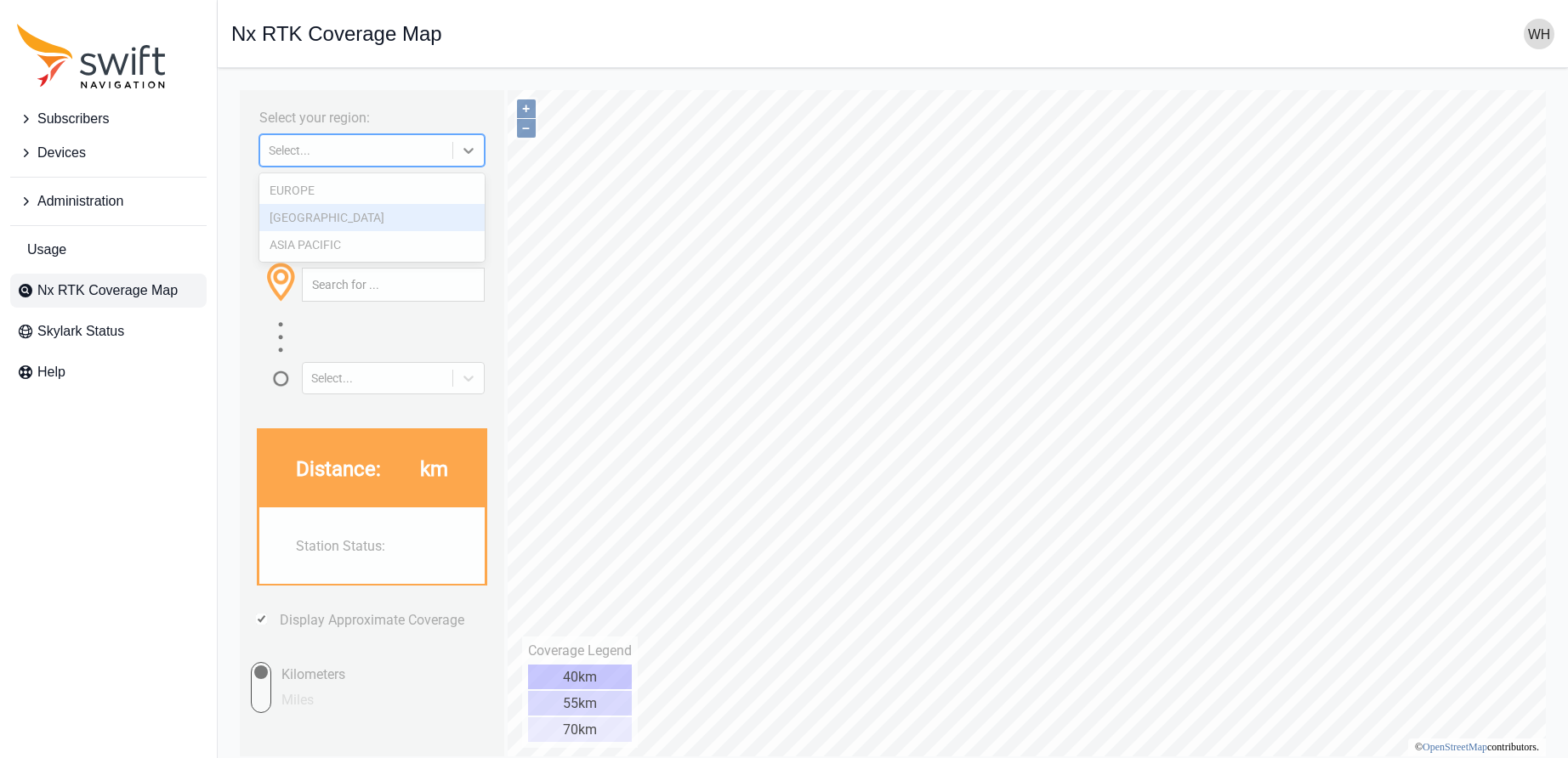 click on "NORTH AMERICA" at bounding box center [372, 218] 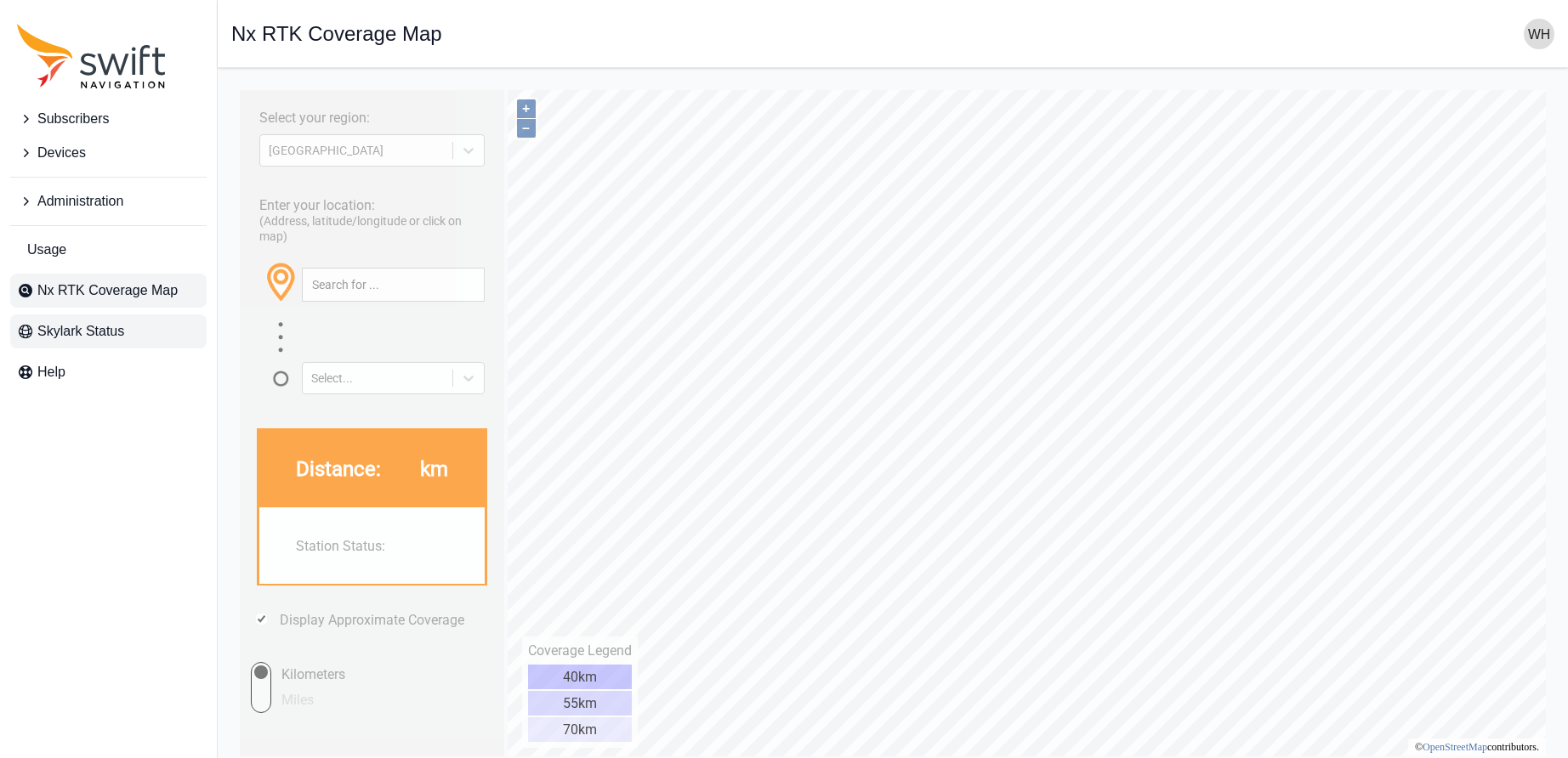 click on "Skylark Status" at bounding box center [81, 331] 